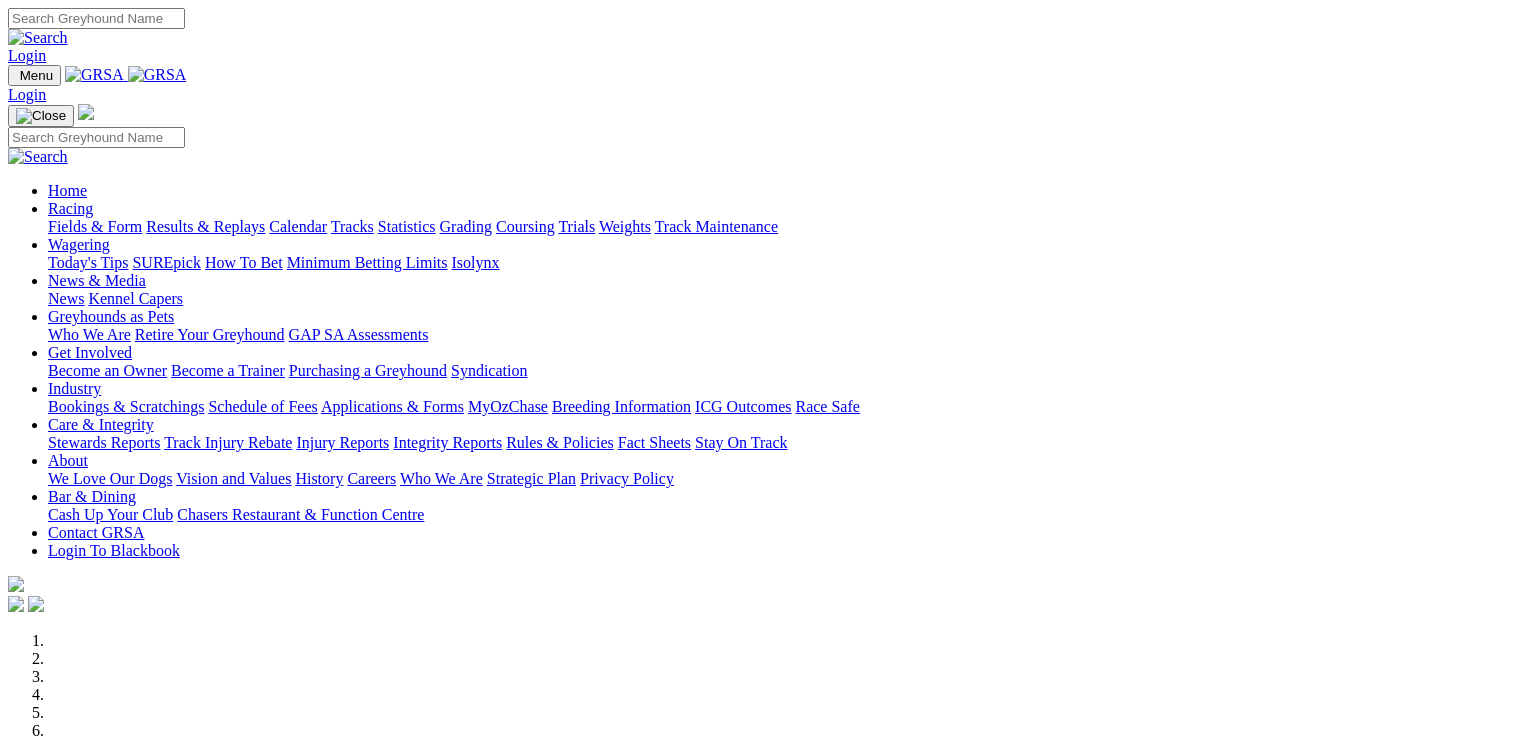 scroll, scrollTop: 0, scrollLeft: 0, axis: both 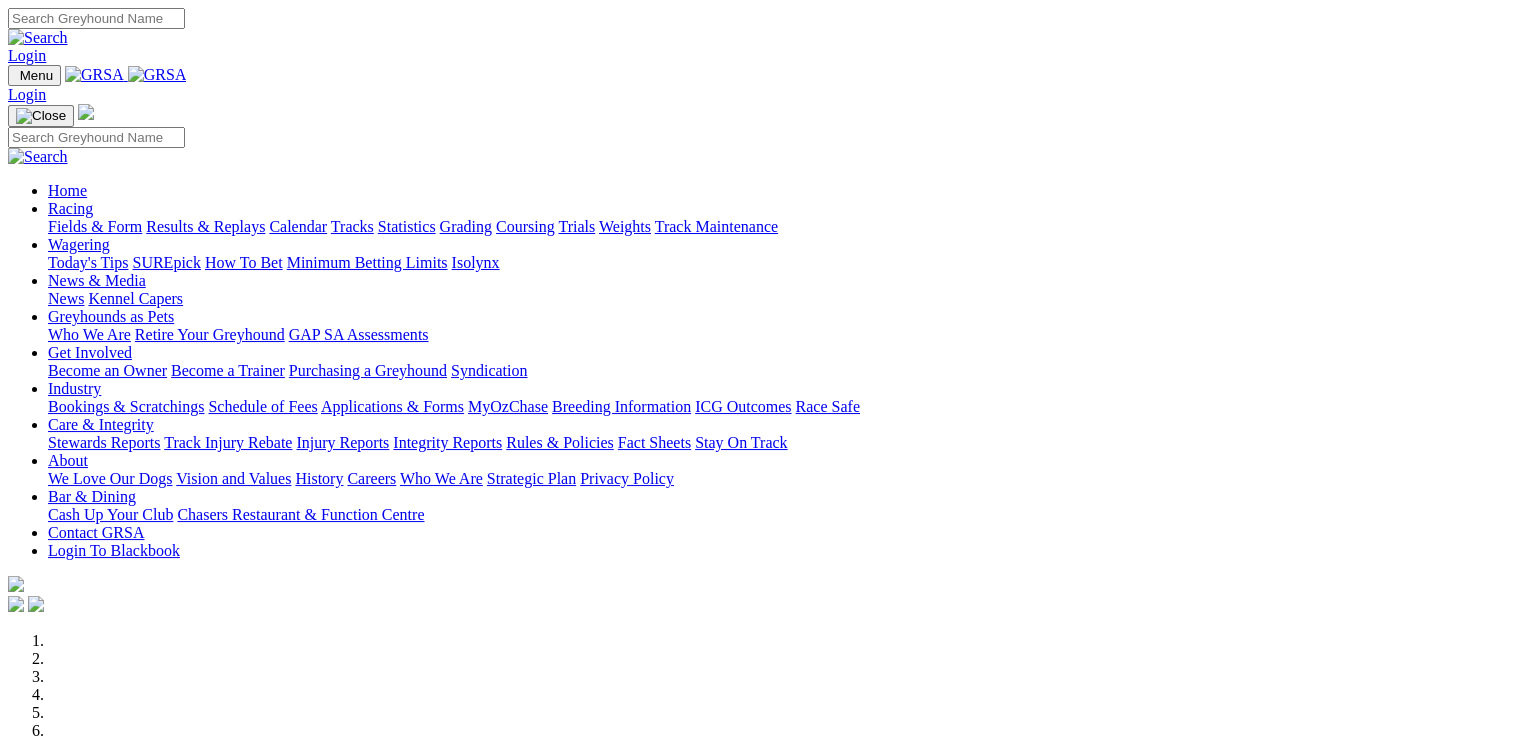 click on "Results & Replays" at bounding box center [205, 226] 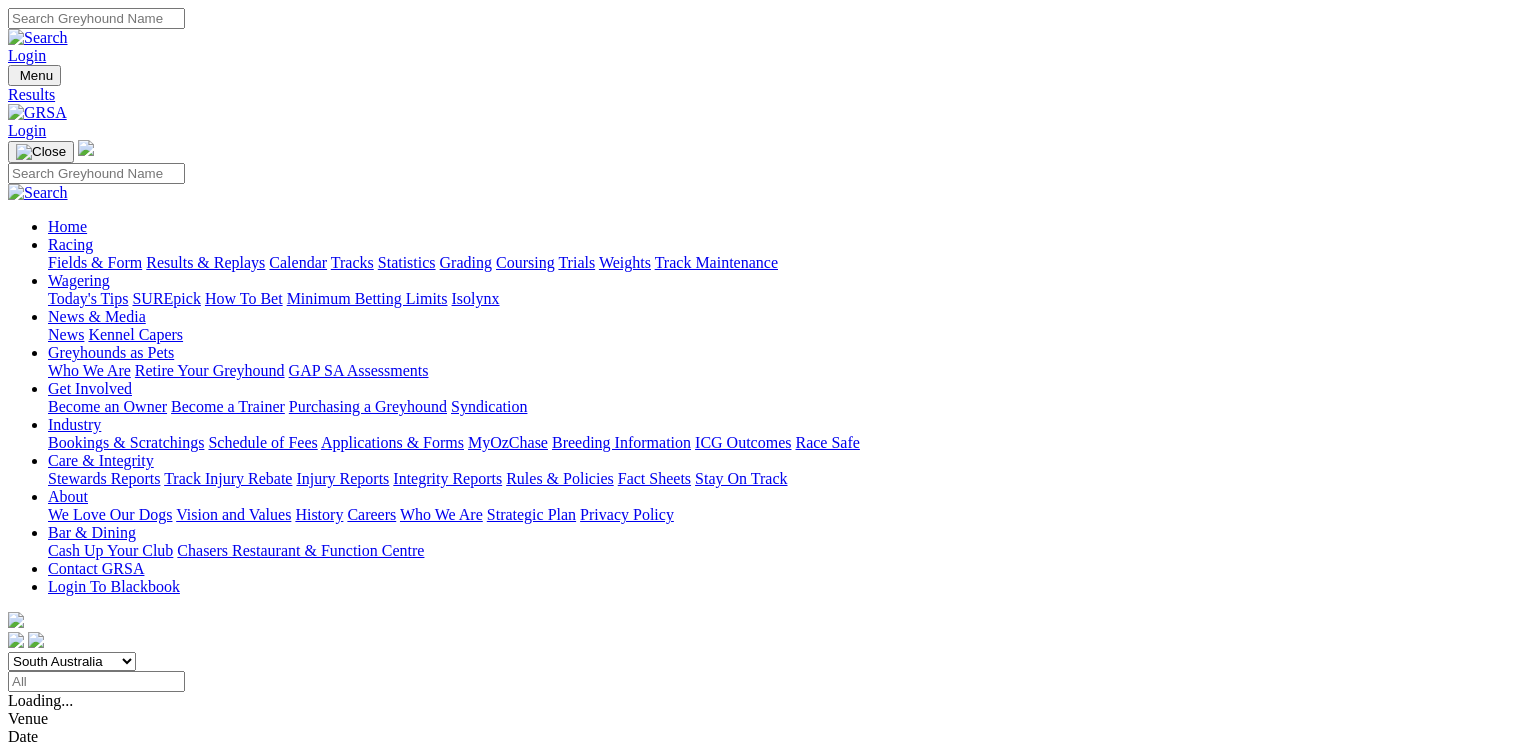 scroll, scrollTop: 0, scrollLeft: 0, axis: both 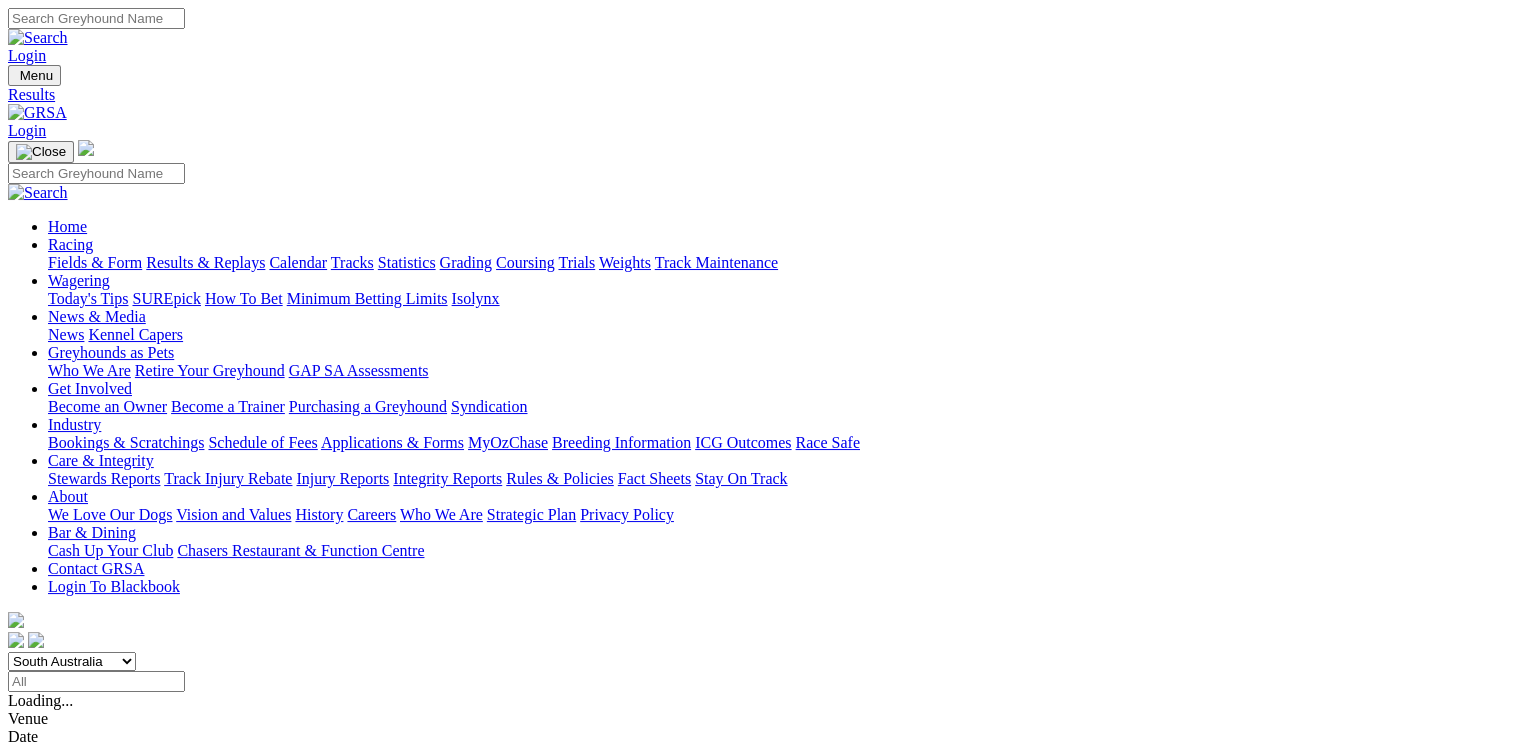 click at bounding box center [96, 681] 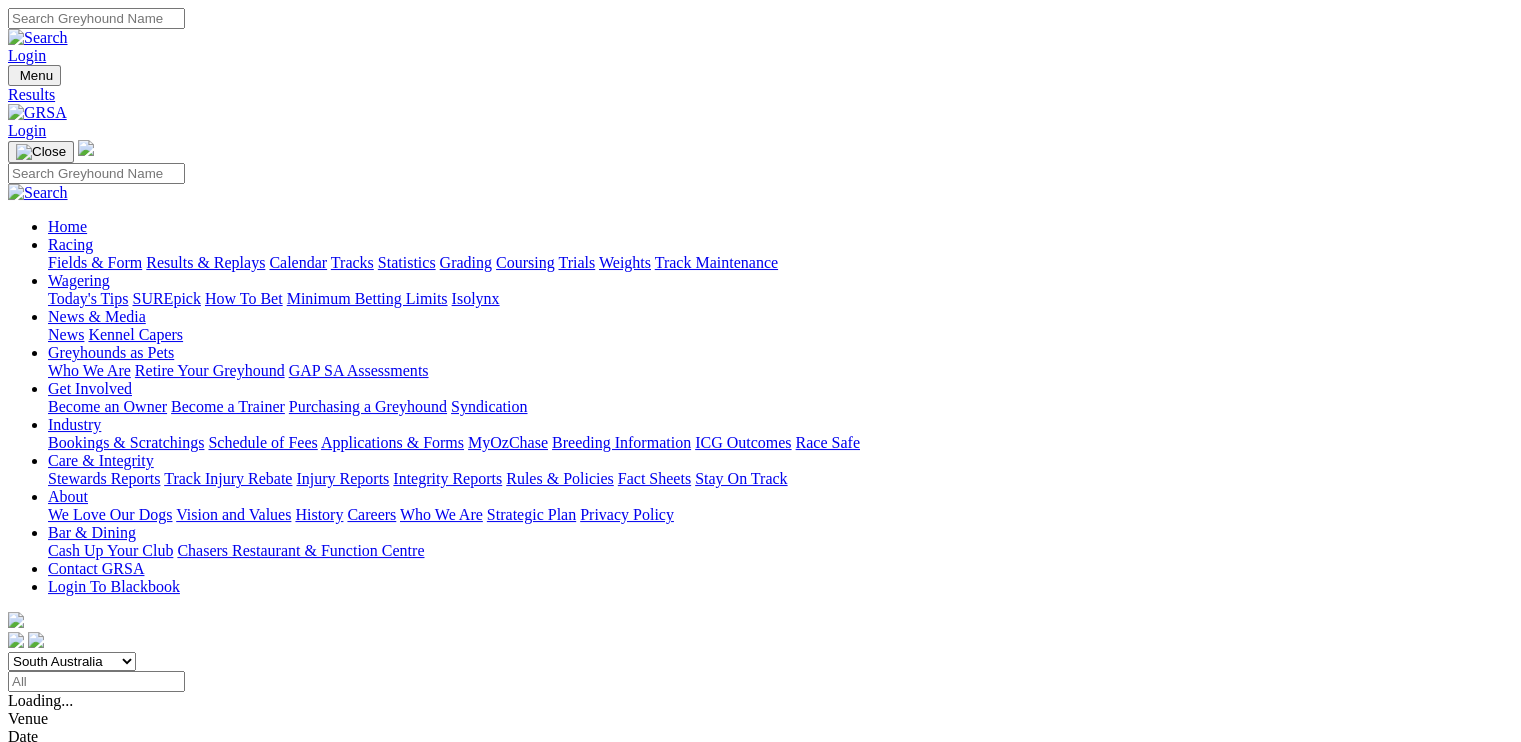 click on "11" at bounding box center [20, 7703] 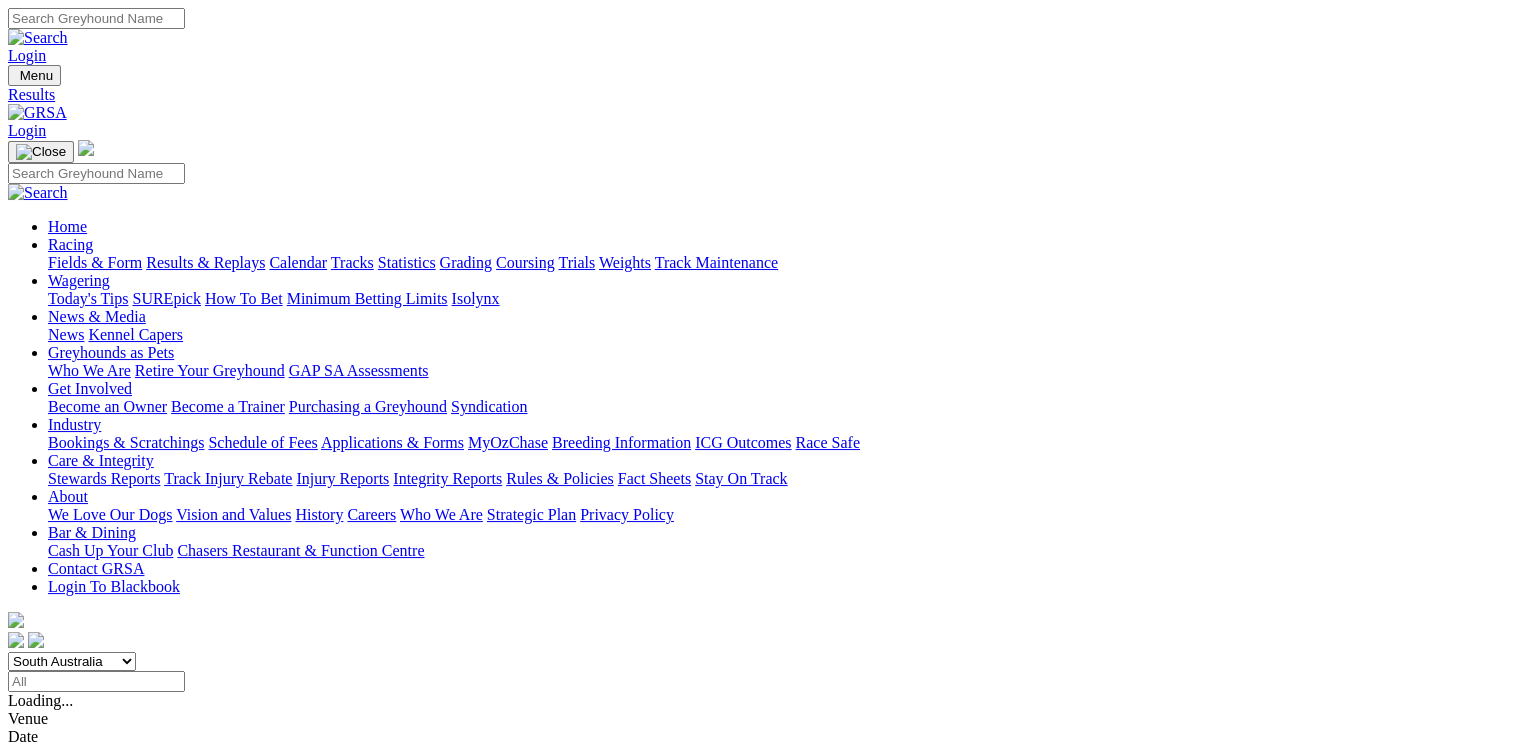 type on "Sunday, 11 Feb 2024" 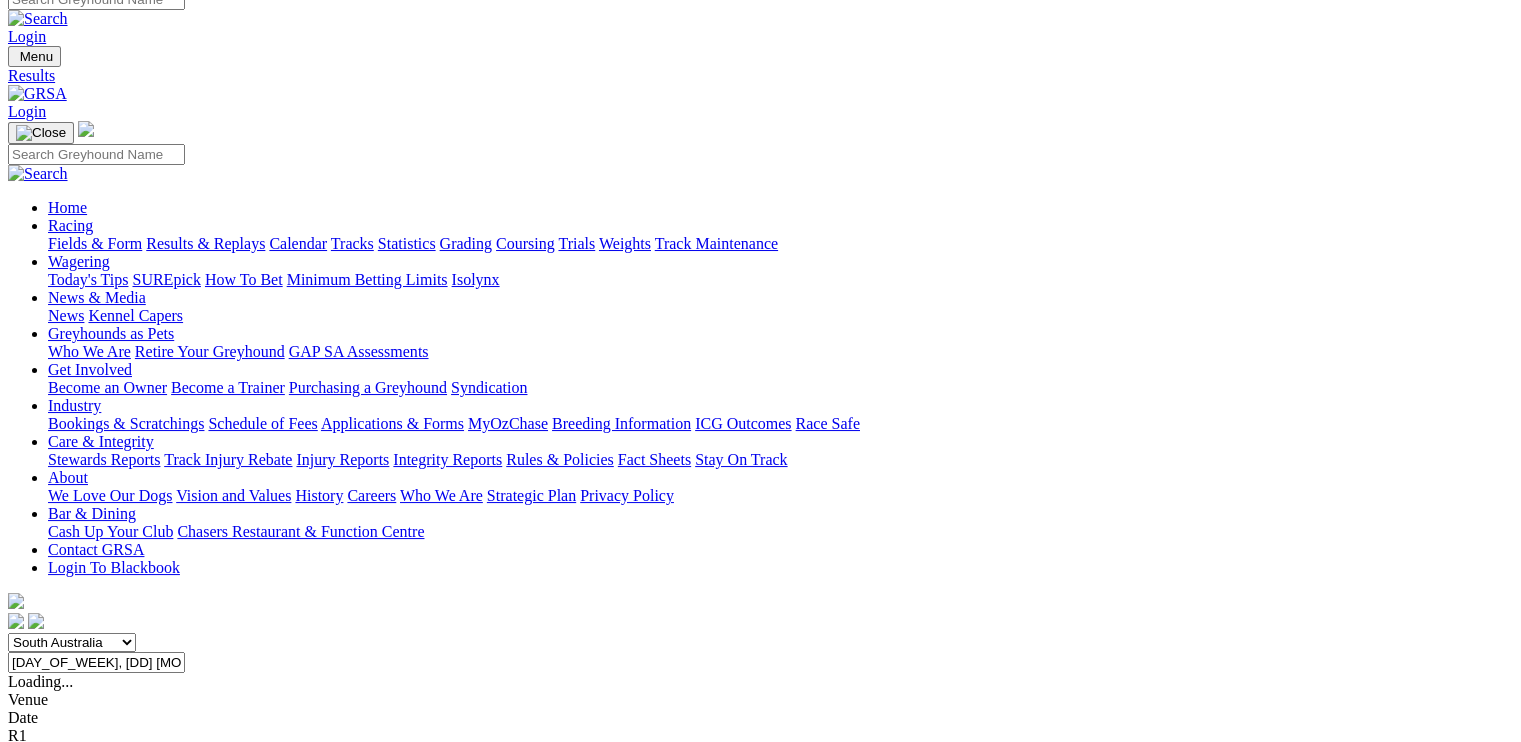scroll, scrollTop: 24, scrollLeft: 0, axis: vertical 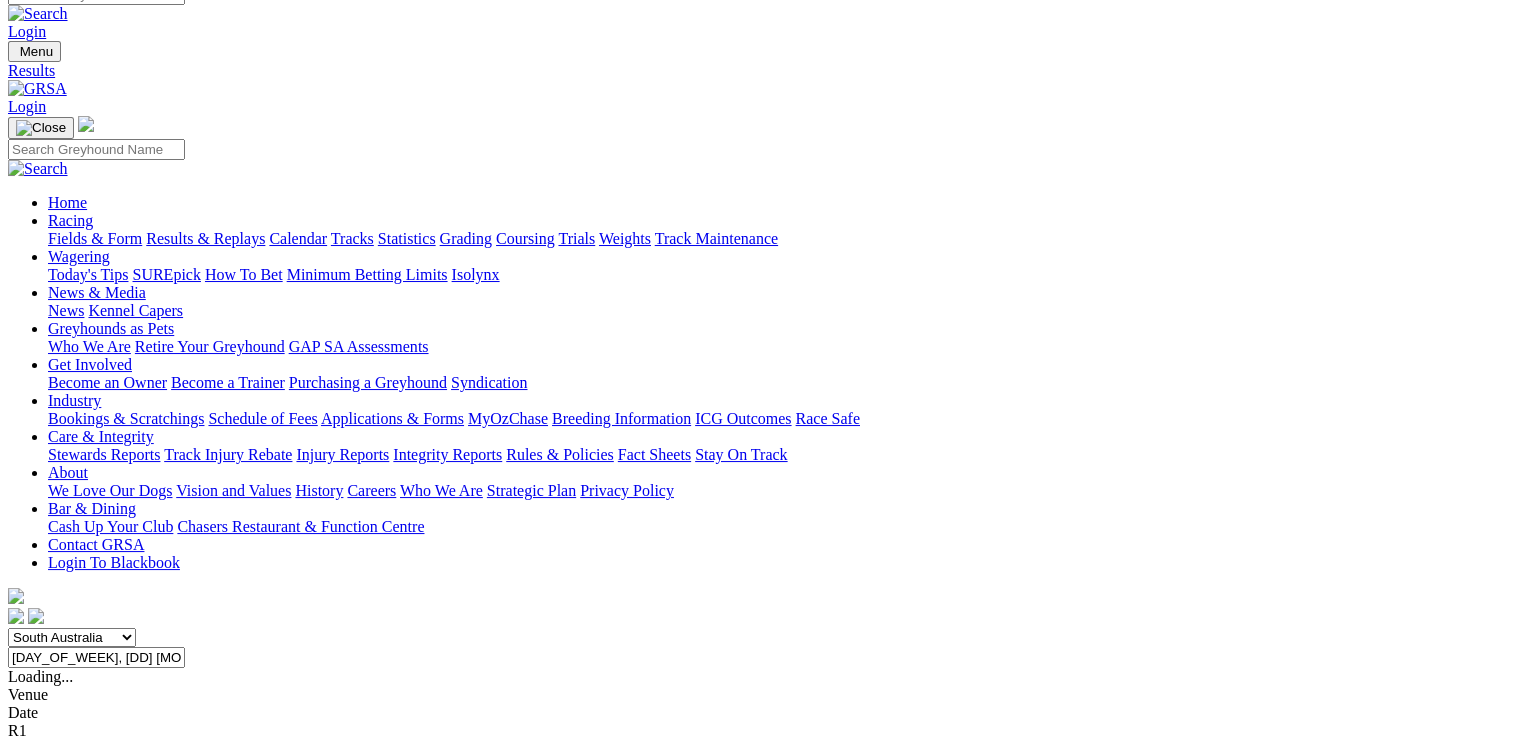 click on "9 4 2 7" at bounding box center (30, 1512) 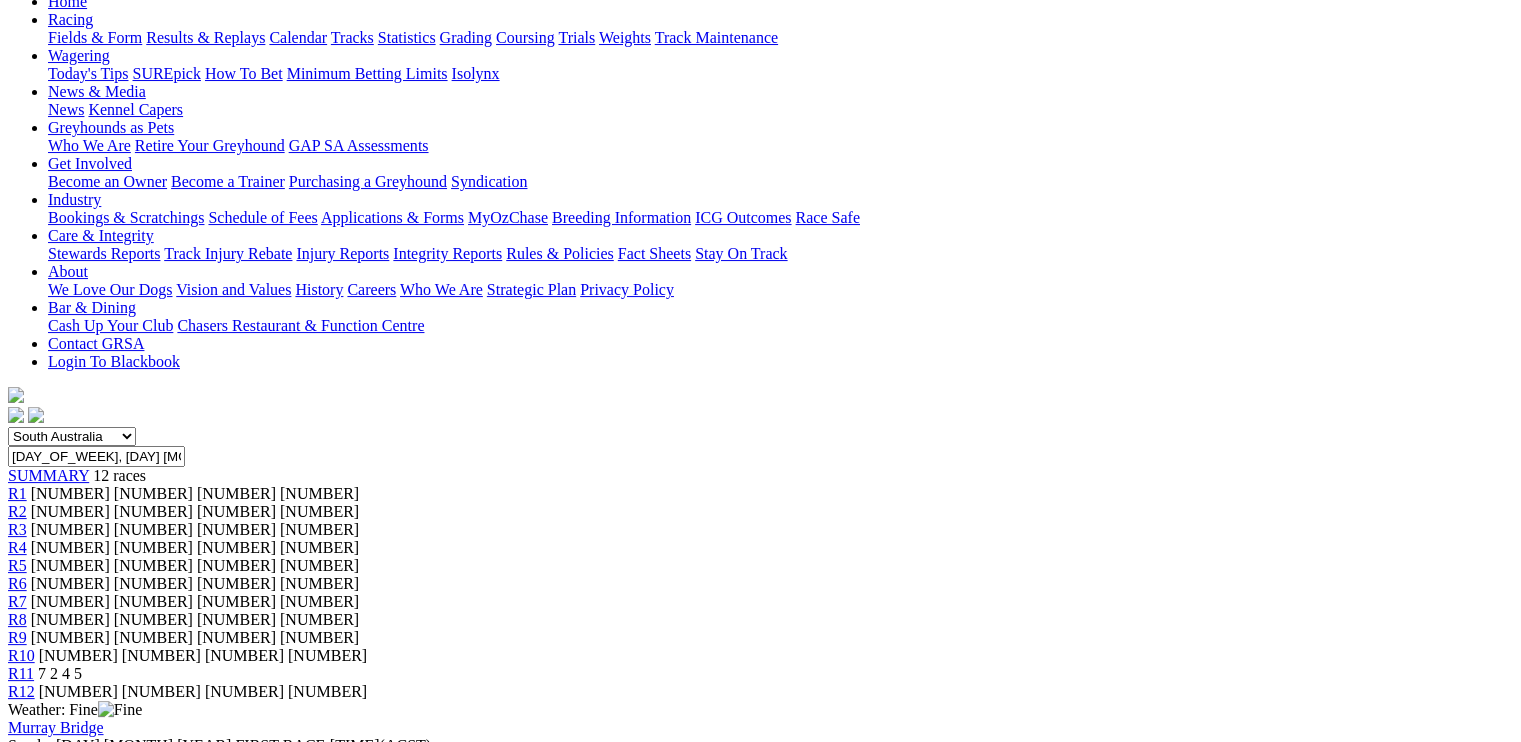 scroll, scrollTop: 124, scrollLeft: 0, axis: vertical 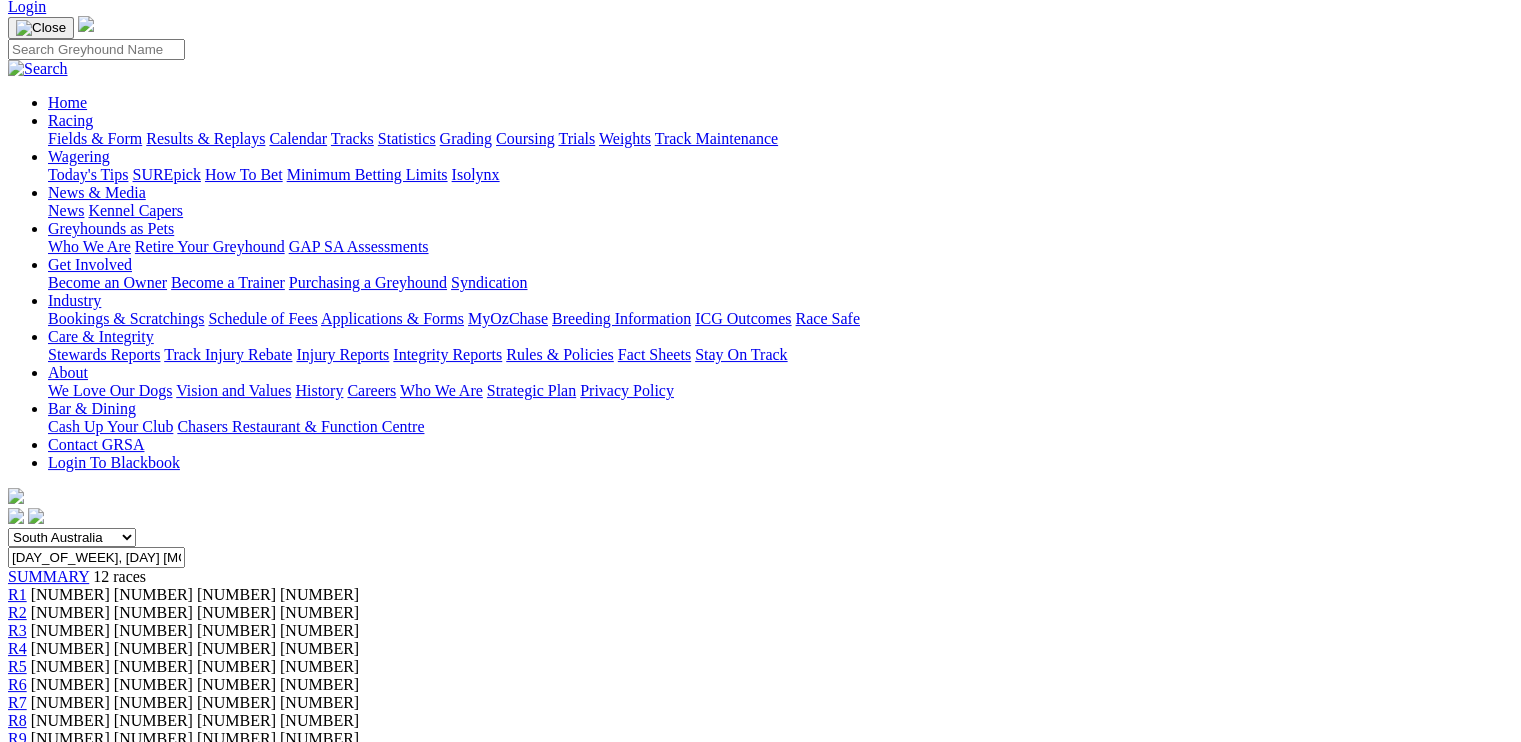 click on "[DAY_OF_WEEK], [DAY] [MONTH] [YEAR]" at bounding box center [96, 557] 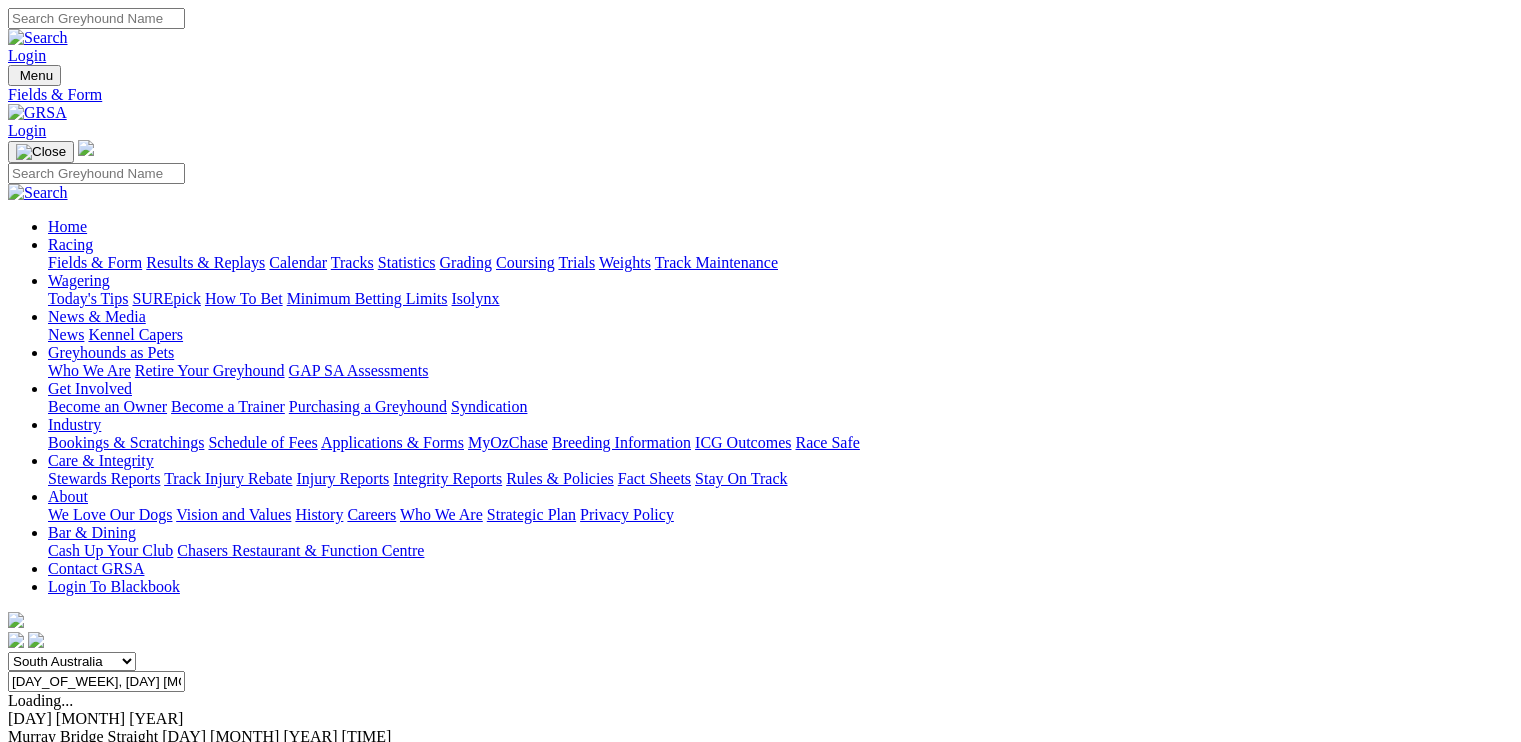 scroll, scrollTop: 0, scrollLeft: 0, axis: both 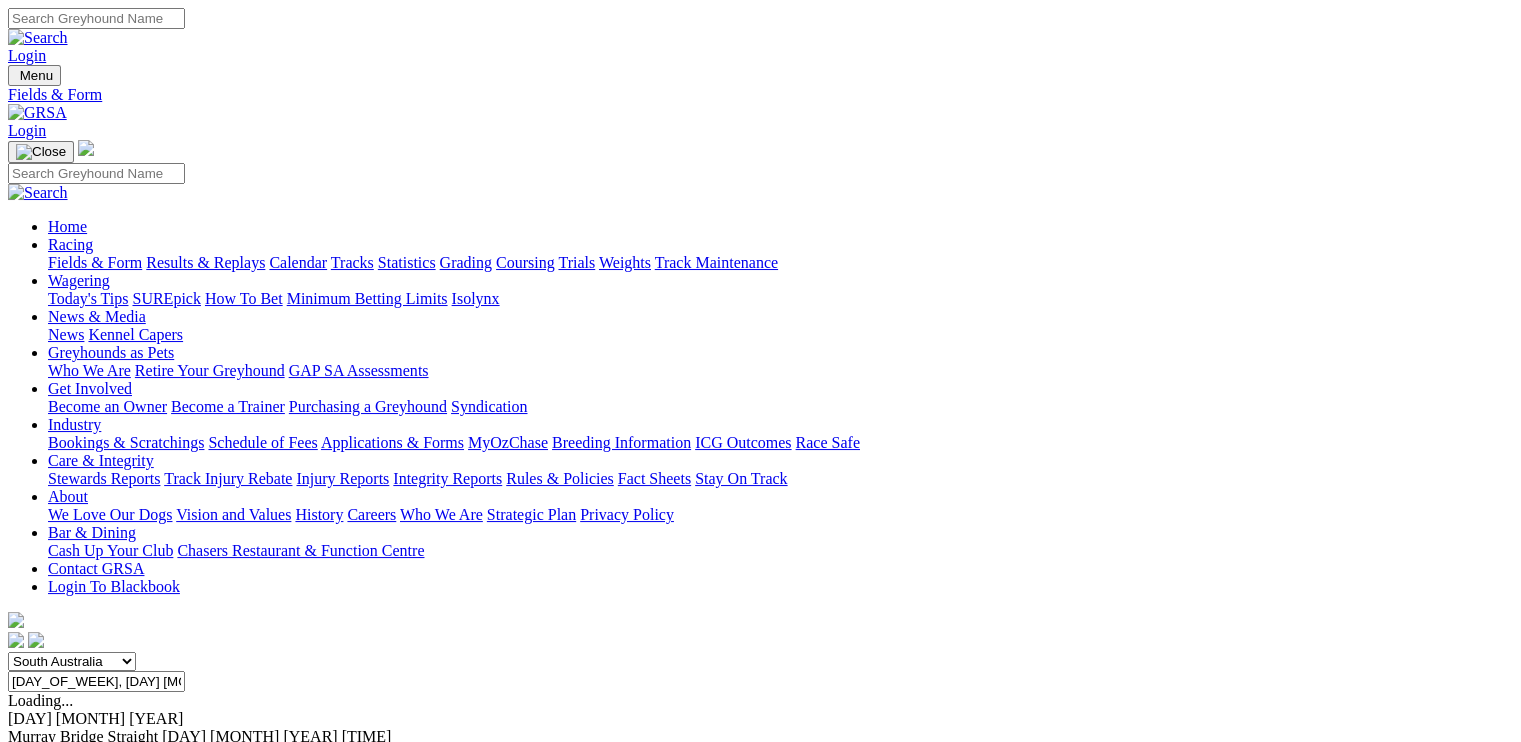 click on "F" at bounding box center [39, 754] 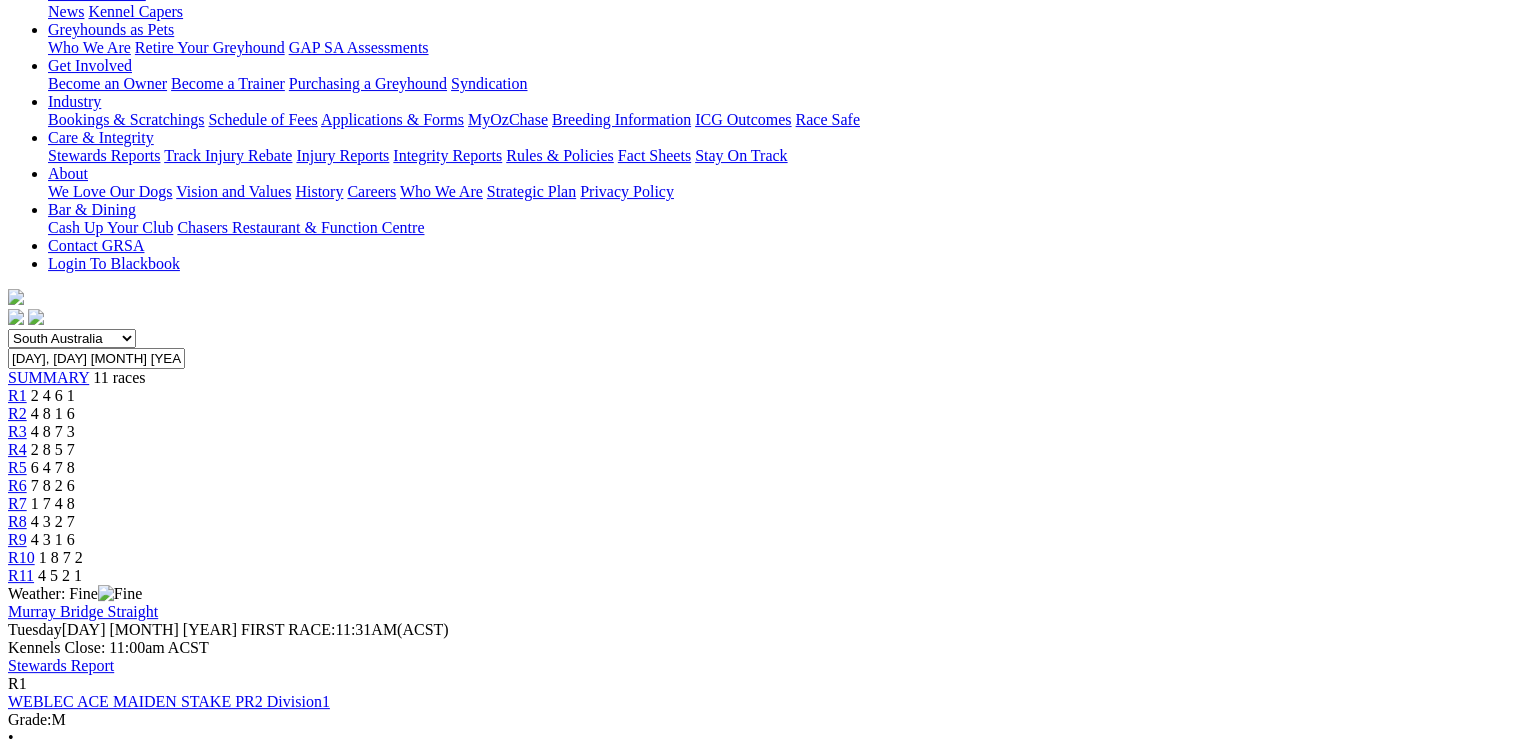 scroll, scrollTop: 0, scrollLeft: 0, axis: both 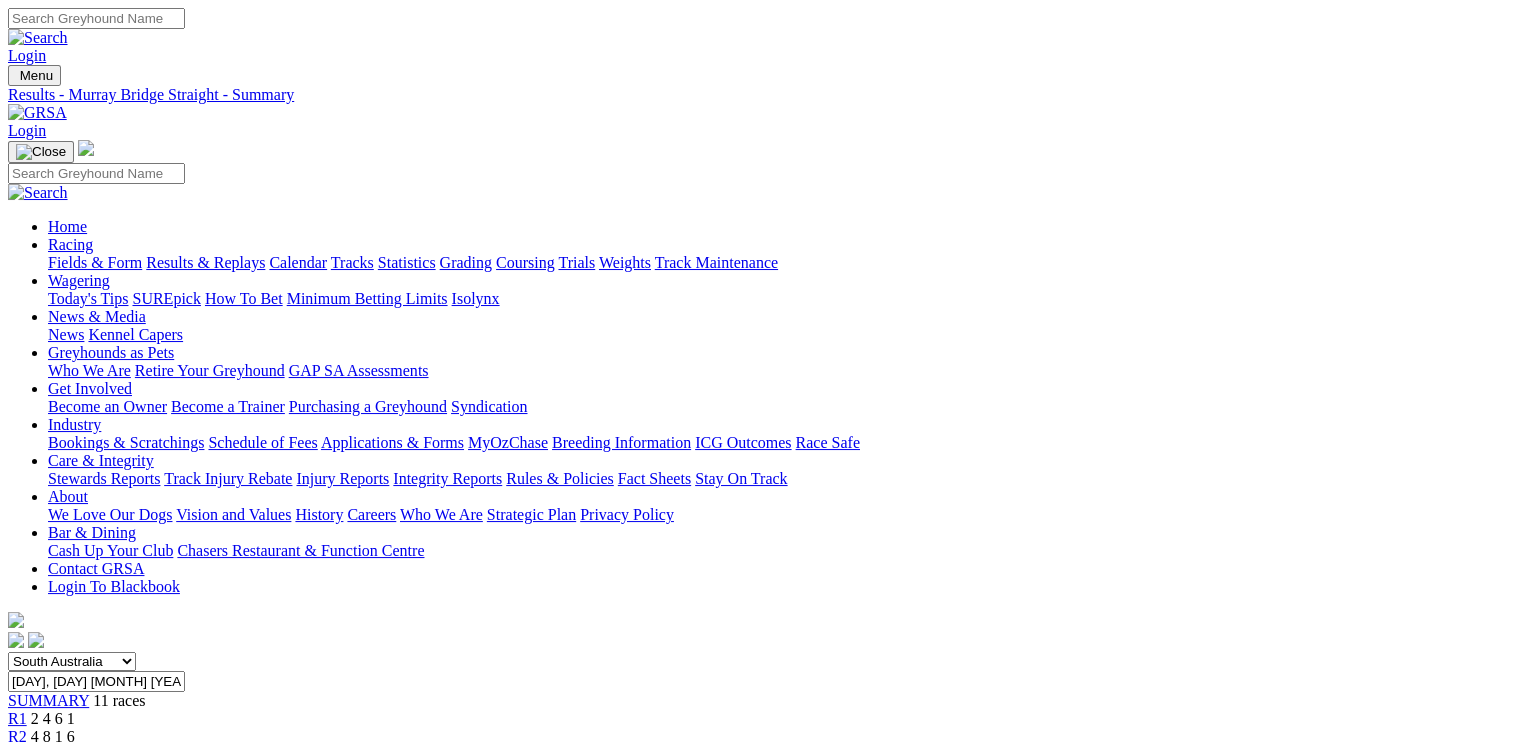 click on "Tuesday, 20 Feb 2024" at bounding box center [96, 681] 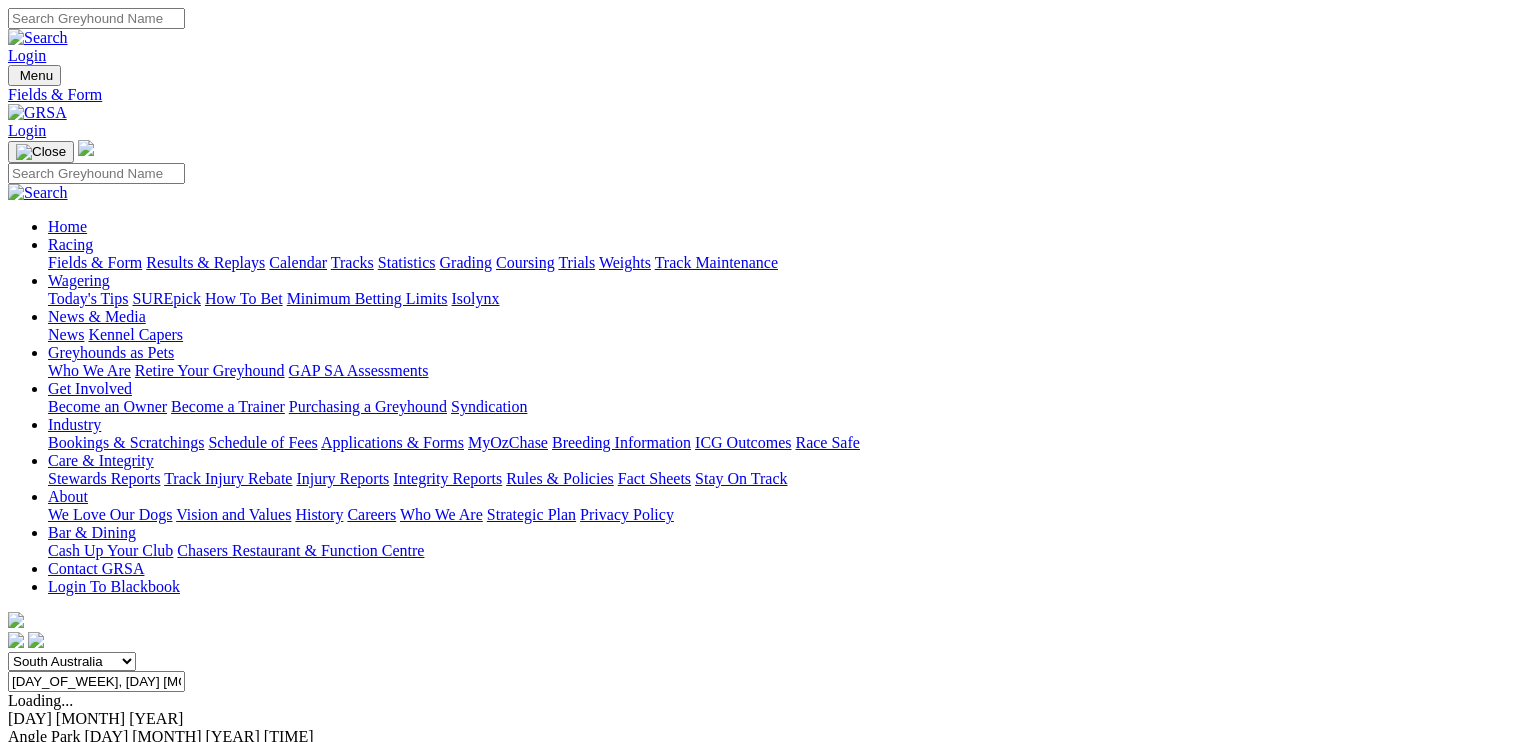 scroll, scrollTop: 0, scrollLeft: 0, axis: both 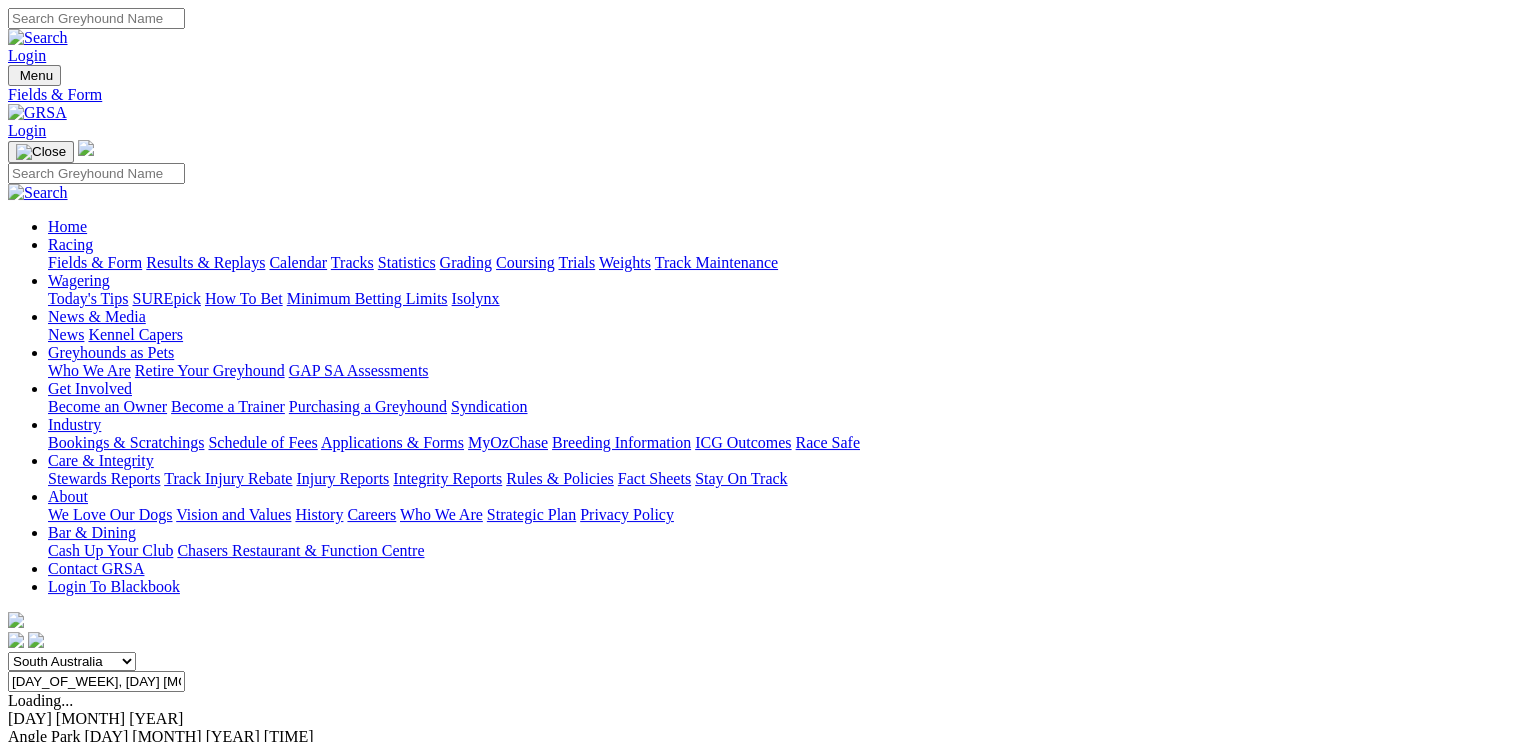 click on "[DAY], [DAY] [MONTH] [YEAR]" at bounding box center [96, 681] 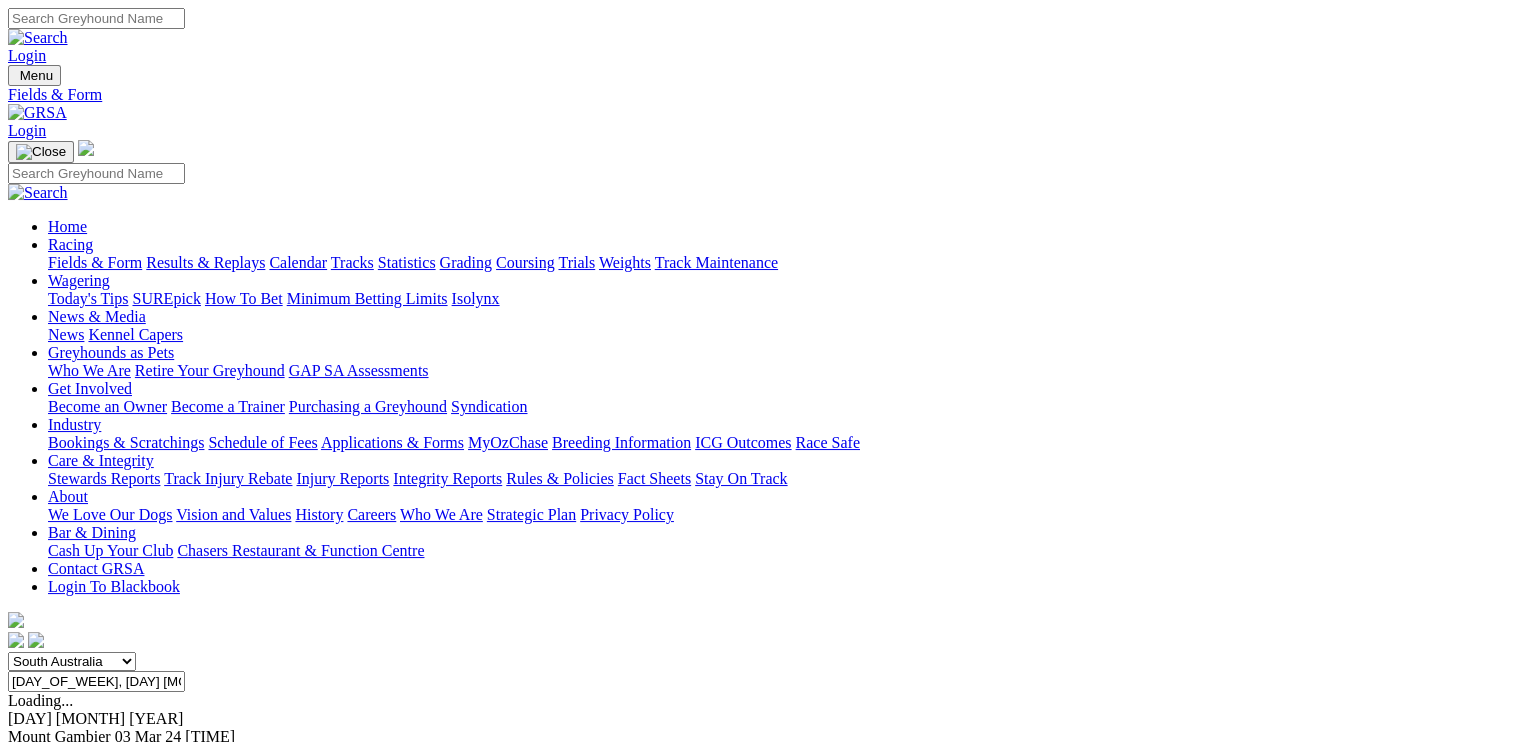 click on "Sunday, 3 Mar 2024" at bounding box center [96, 681] 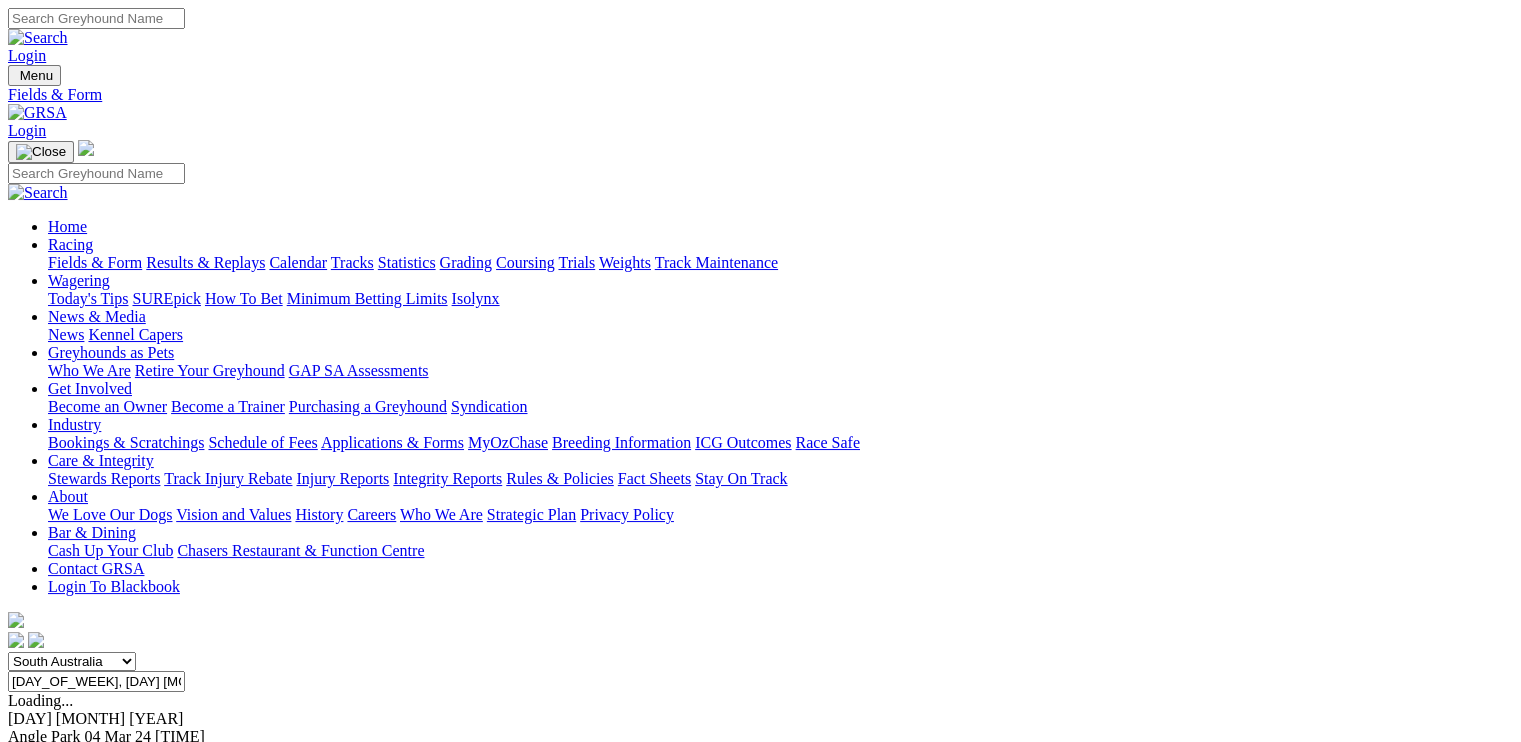click on "Monday, 4 Mar 2024" at bounding box center (96, 681) 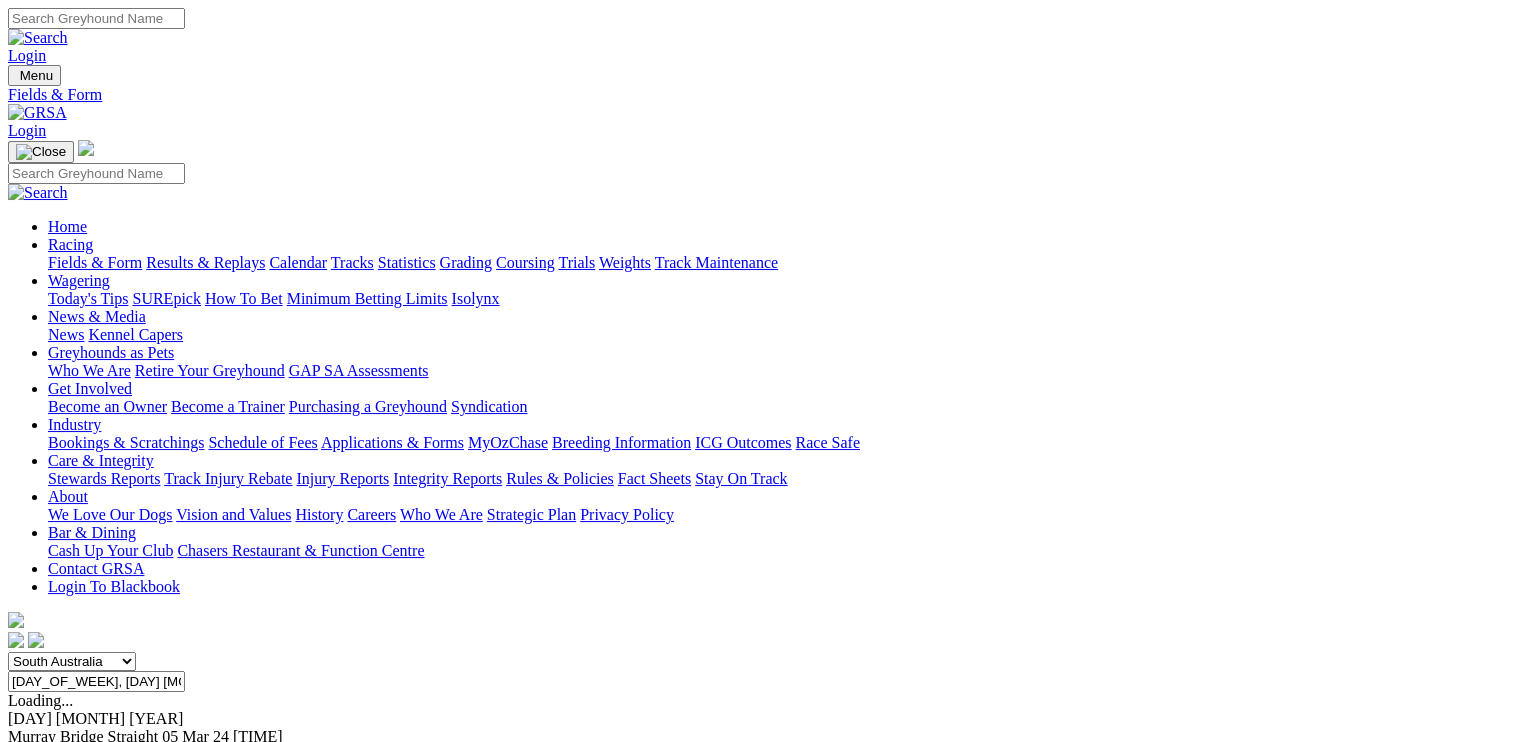 click on "F" at bounding box center (39, 754) 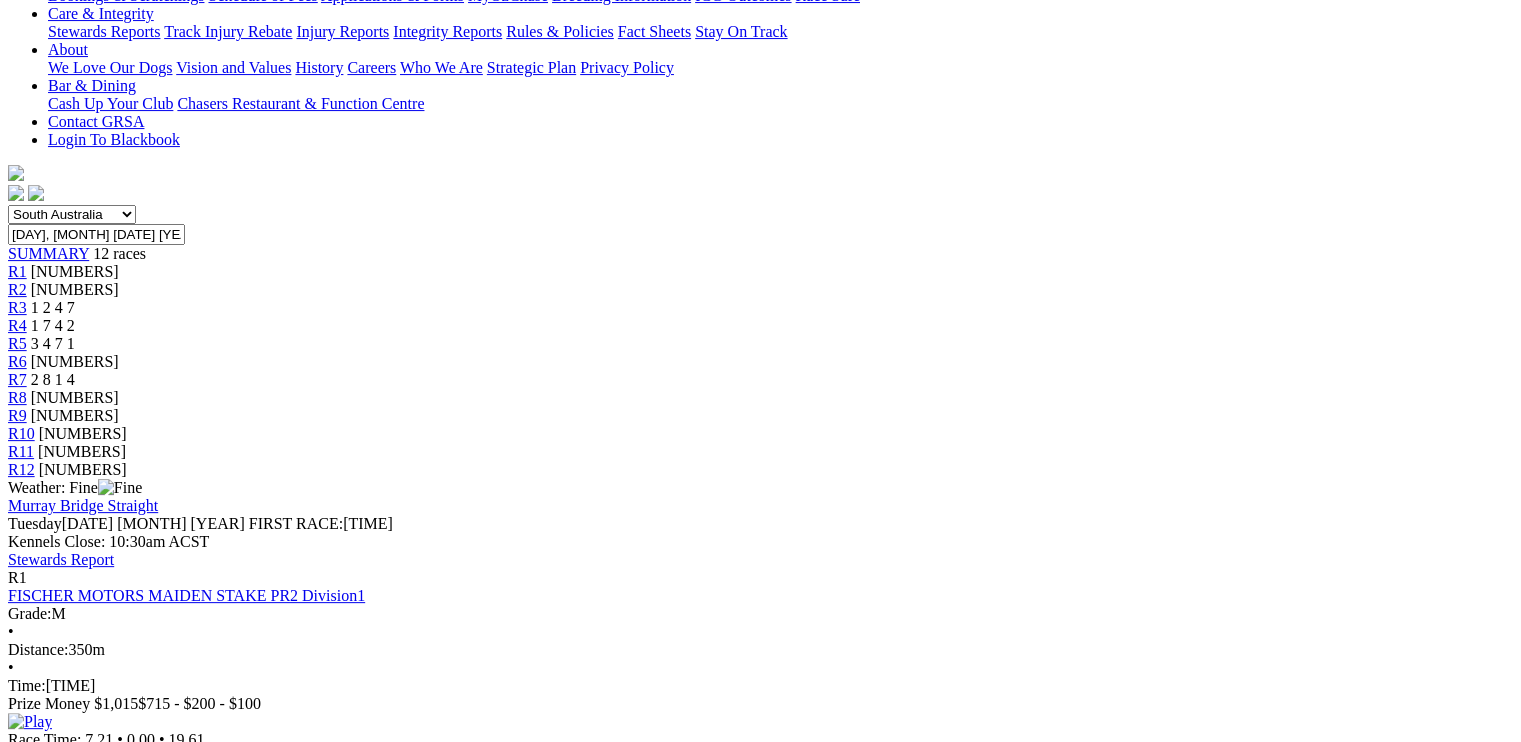 scroll, scrollTop: 0, scrollLeft: 0, axis: both 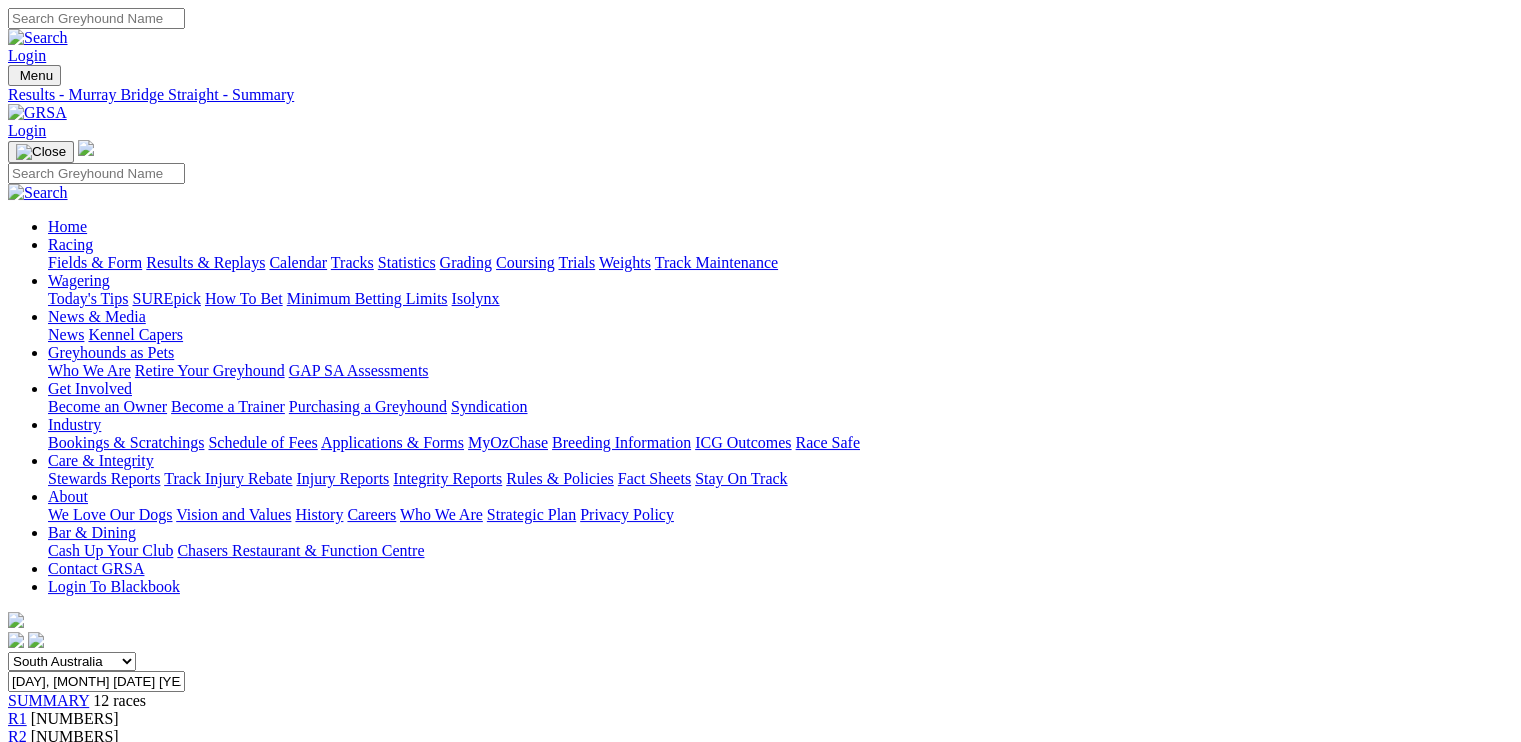 click on "[DAY], [MONTH] [DATE] [YEAR]" at bounding box center (96, 681) 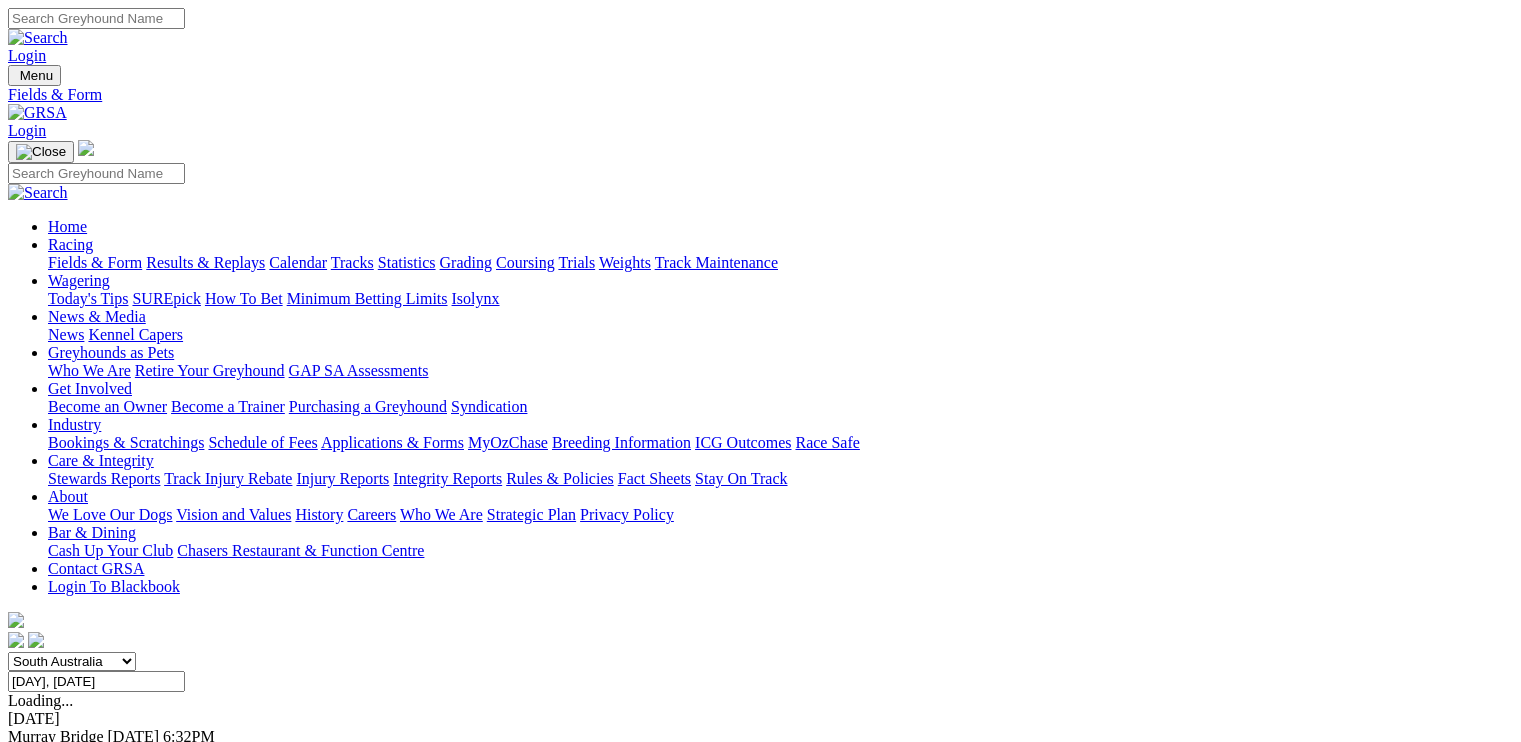 scroll, scrollTop: 0, scrollLeft: 0, axis: both 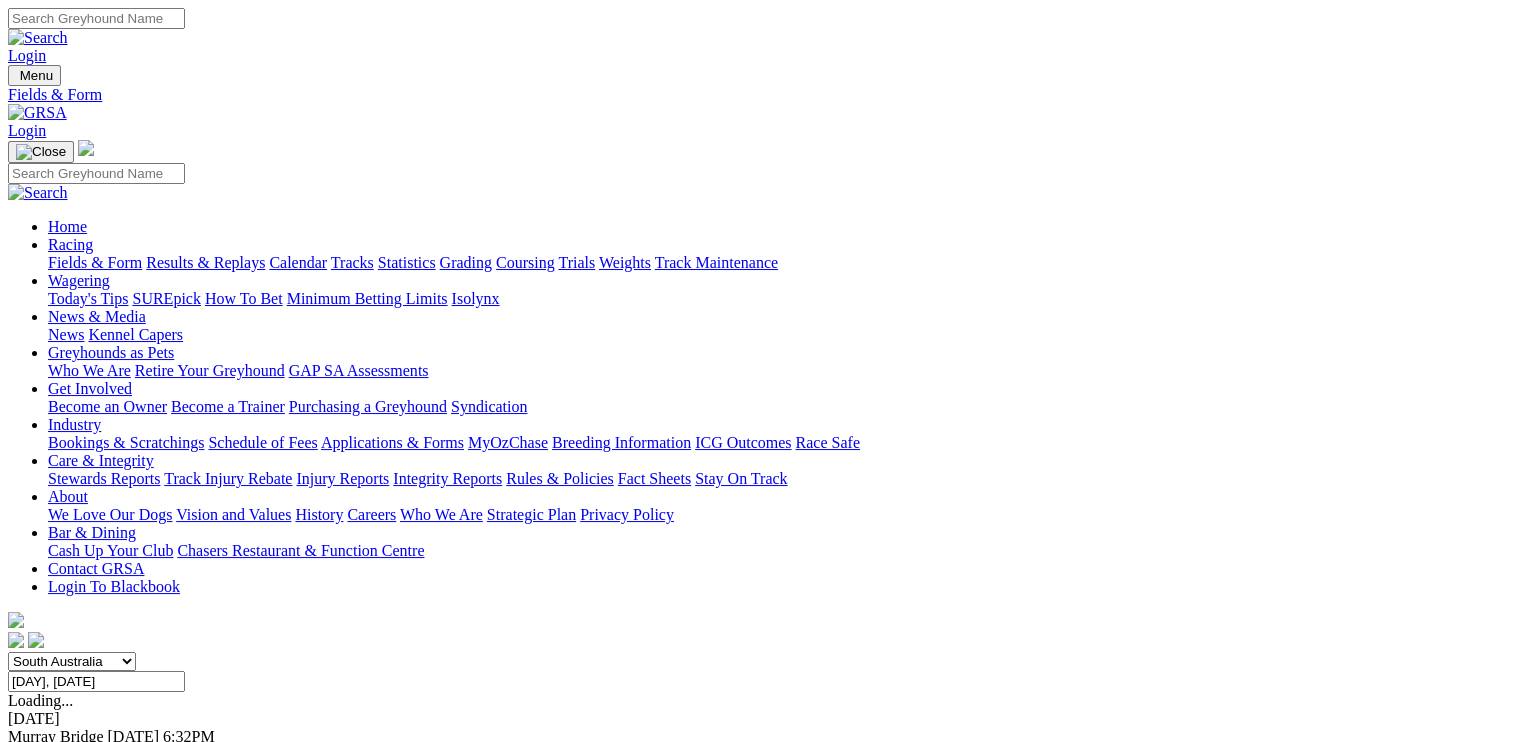 click on "F" at bounding box center (39, 790) 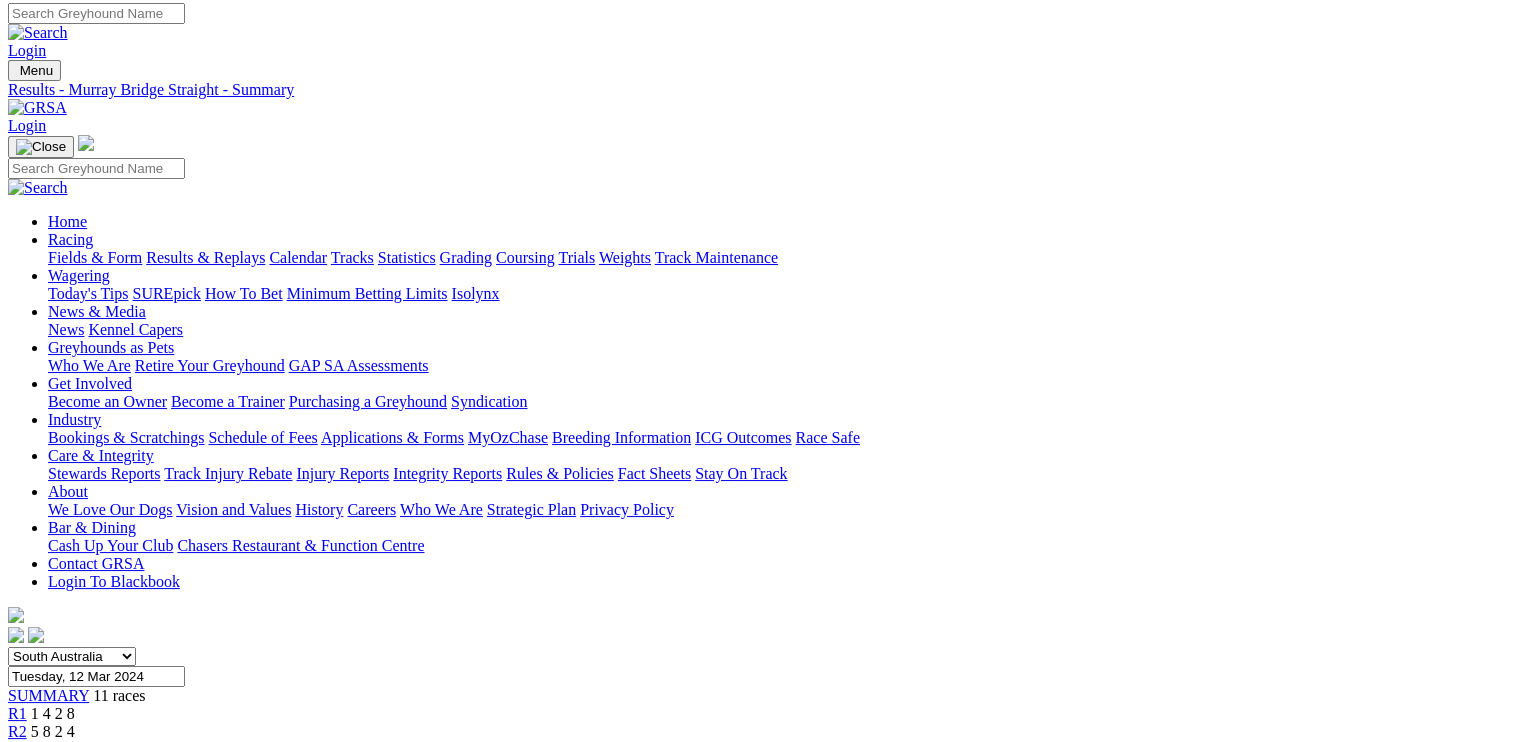scroll, scrollTop: 0, scrollLeft: 0, axis: both 